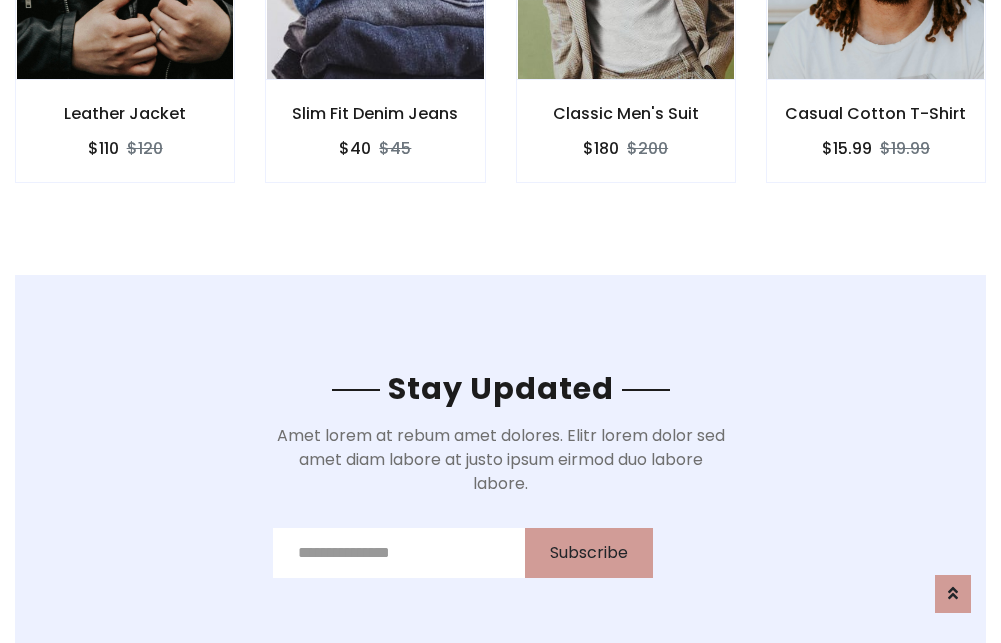 scroll, scrollTop: 3012, scrollLeft: 0, axis: vertical 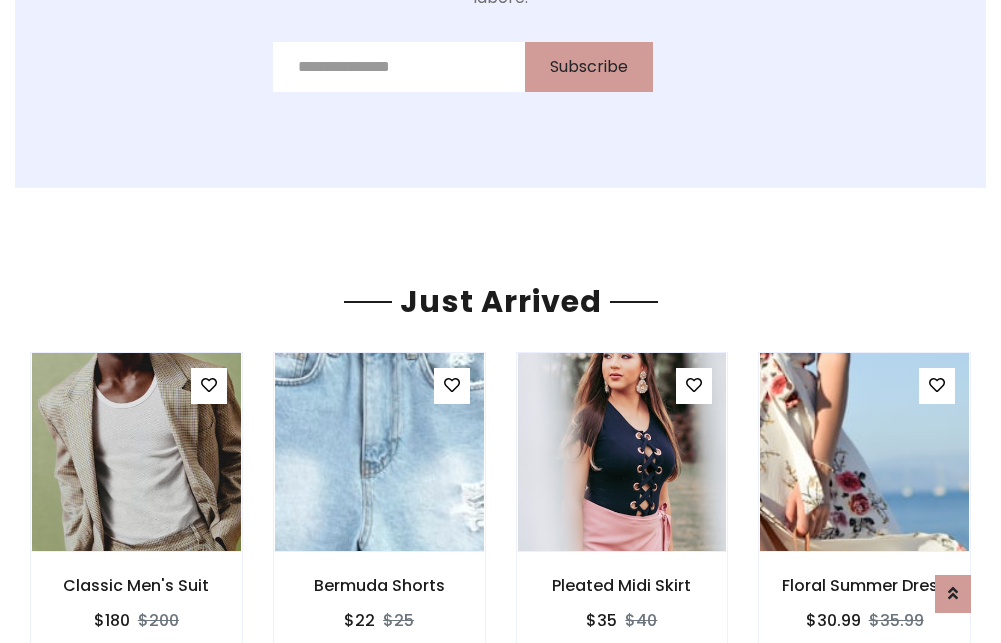 click on "Classic Men's Suit
$180
$200" at bounding box center (626, -441) 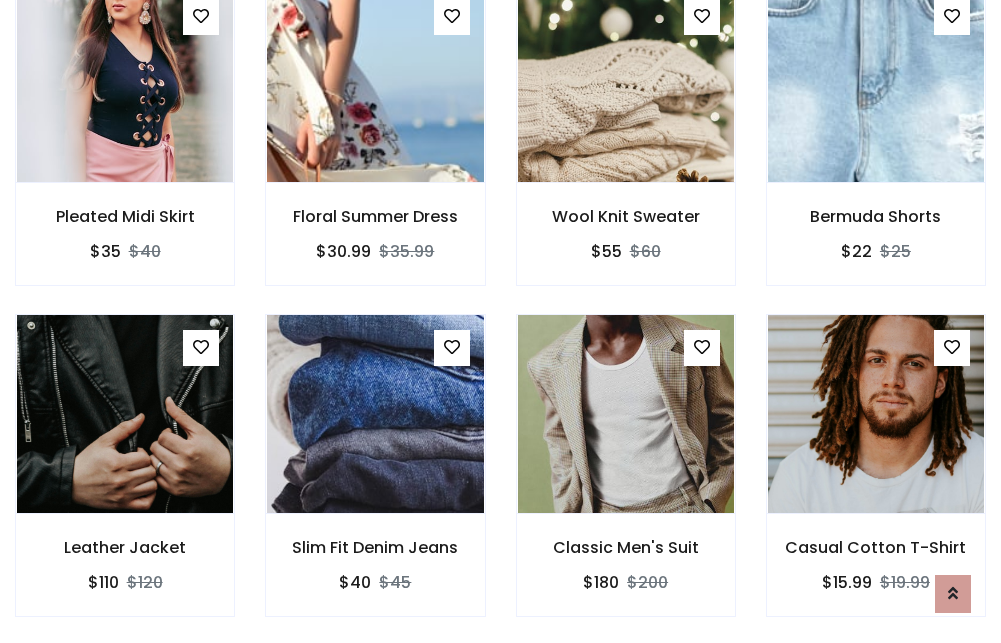 scroll, scrollTop: 2090, scrollLeft: 0, axis: vertical 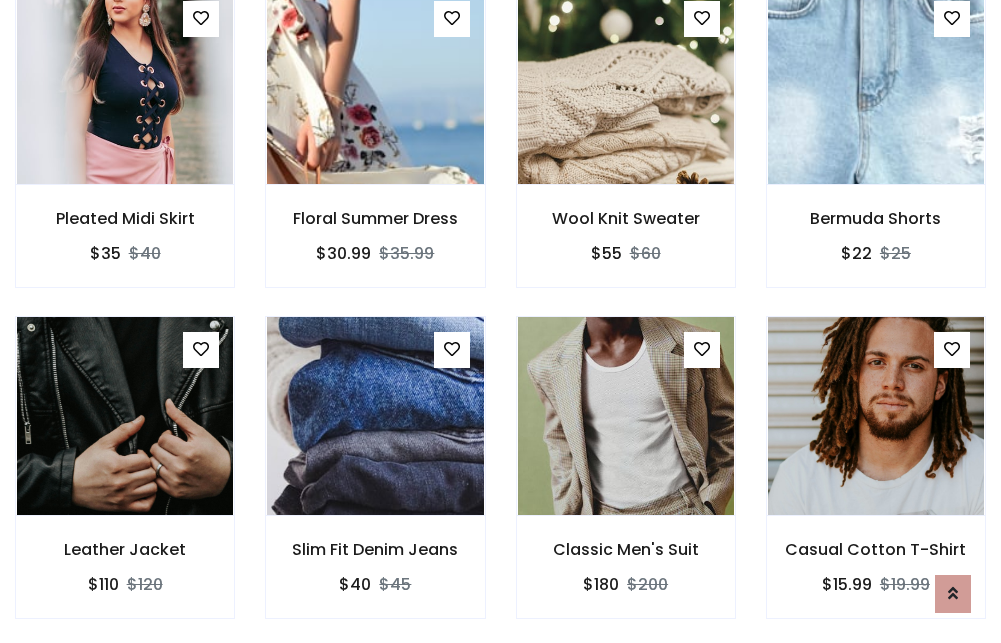 click on "Classic Men's Suit
$180
$200" at bounding box center [626, 481] 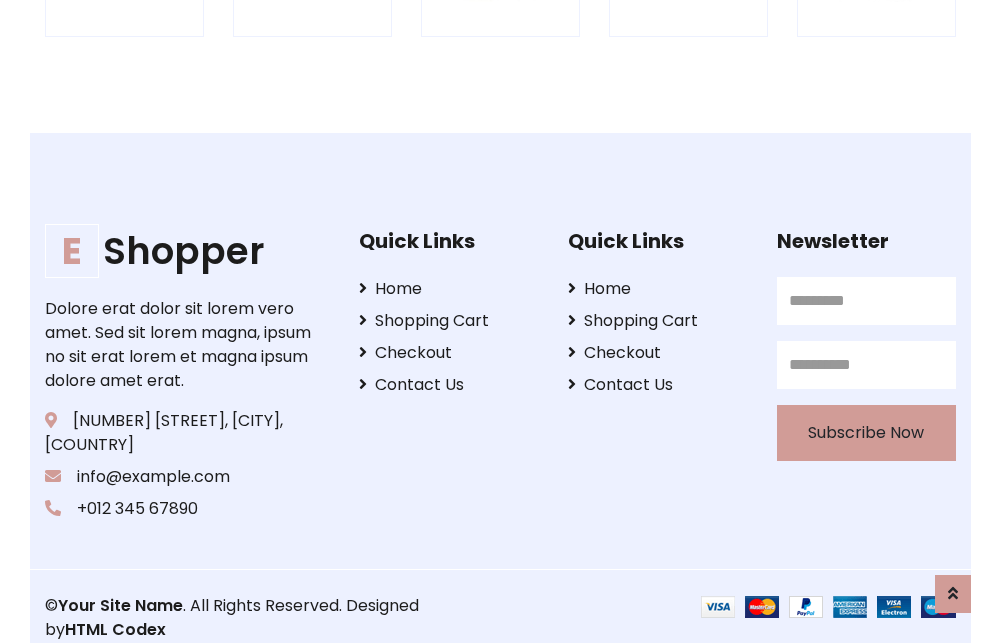 scroll, scrollTop: 3807, scrollLeft: 0, axis: vertical 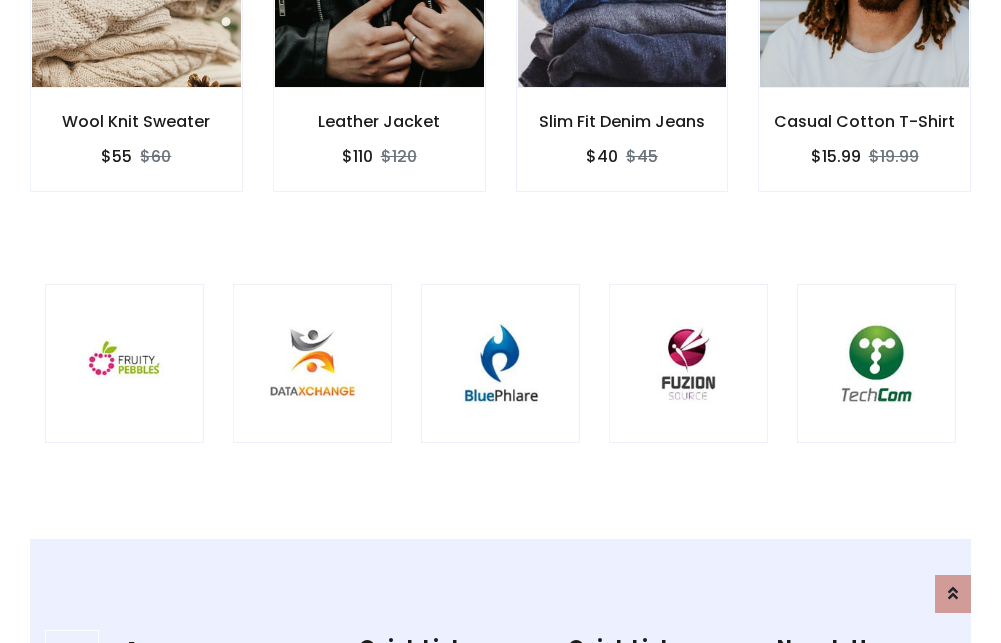 click at bounding box center [500, 363] 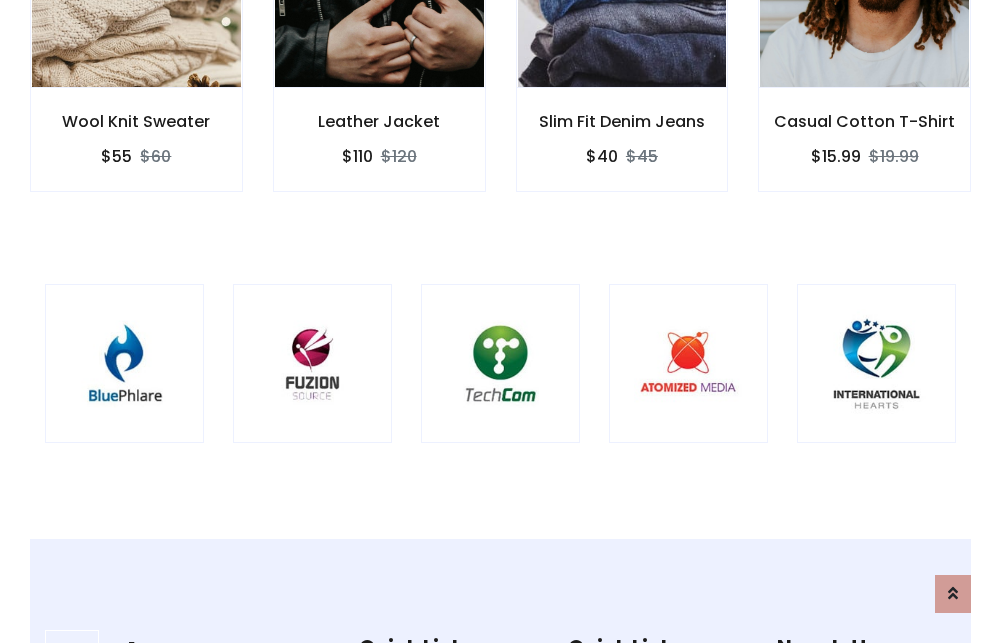 click at bounding box center (500, 363) 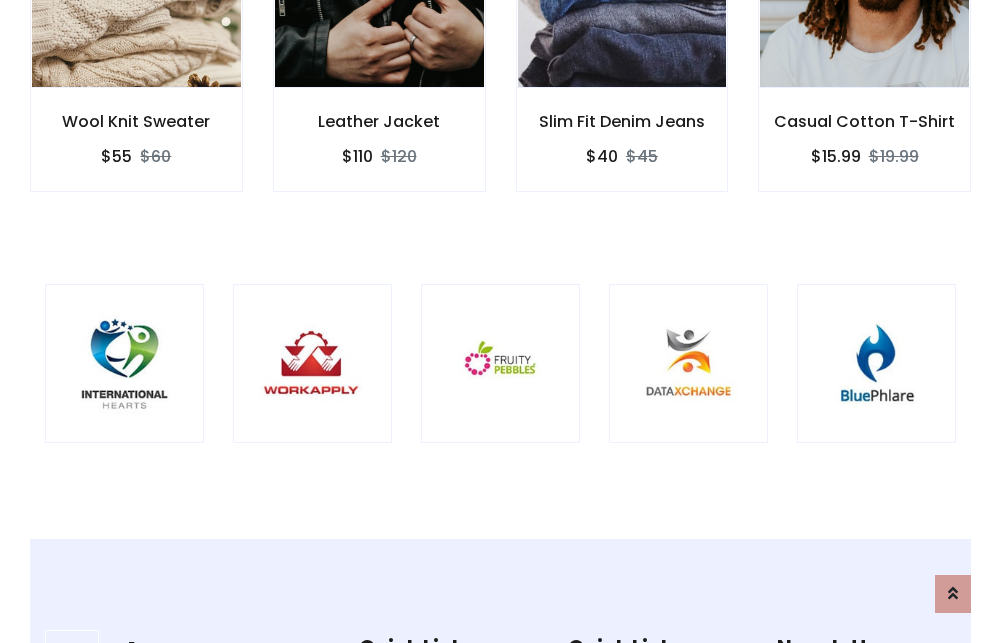 click at bounding box center [500, 363] 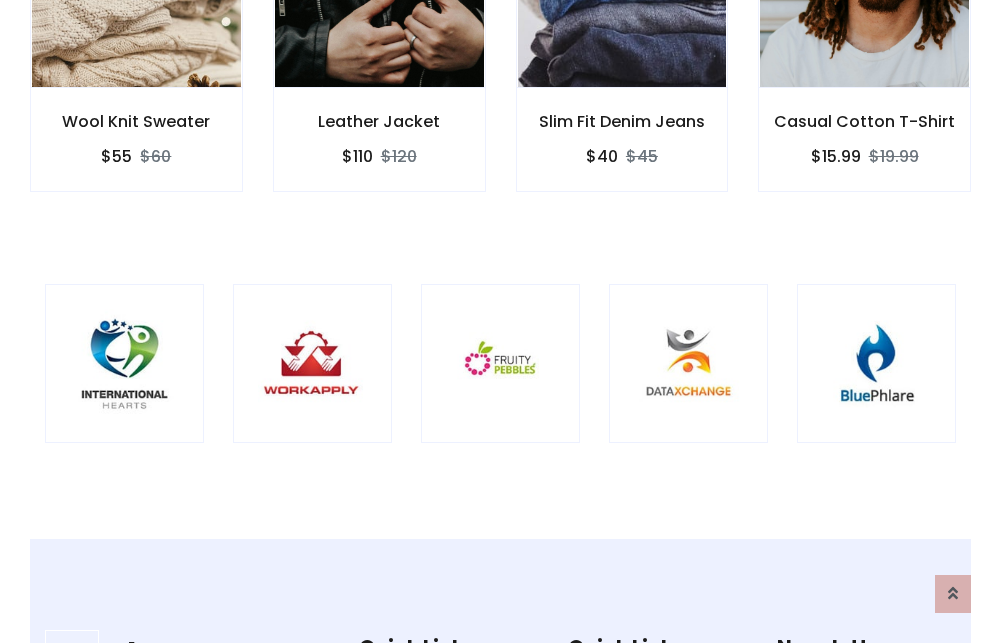 scroll, scrollTop: 0, scrollLeft: 0, axis: both 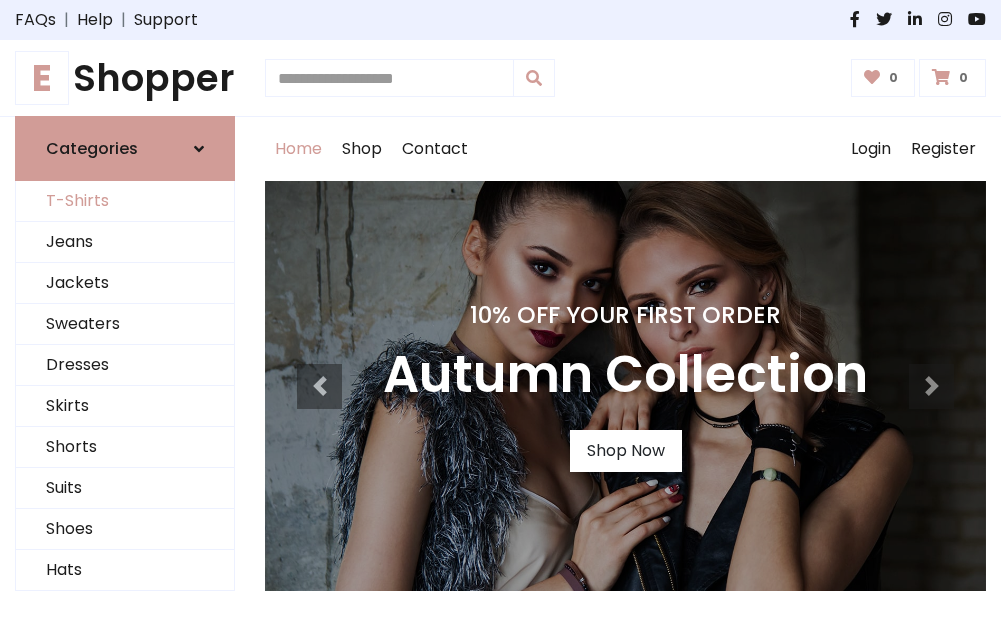 click on "T-Shirts" at bounding box center (125, 201) 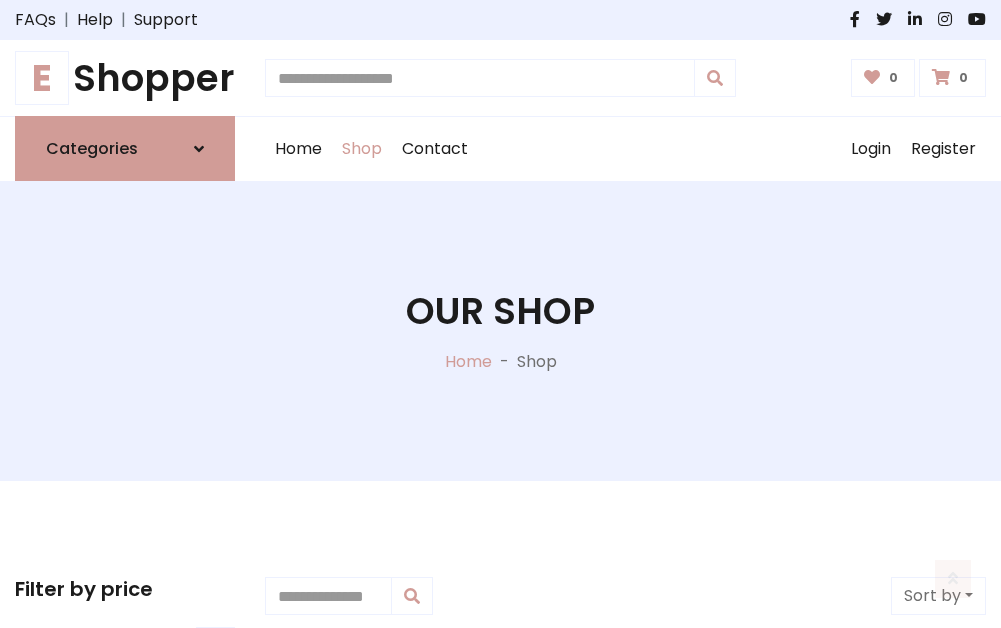 scroll, scrollTop: 802, scrollLeft: 0, axis: vertical 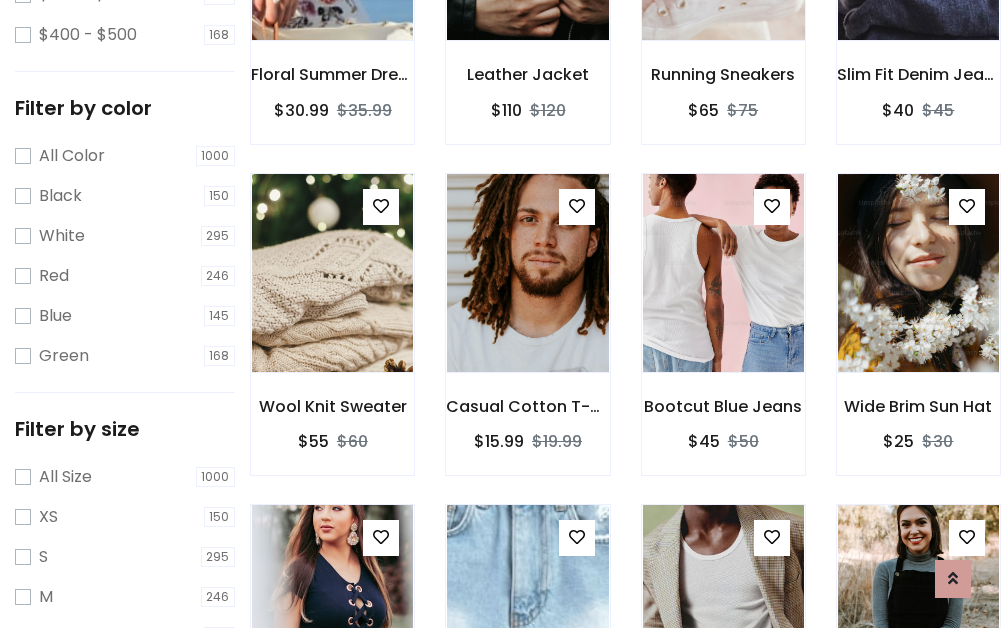 click at bounding box center (723, -59) 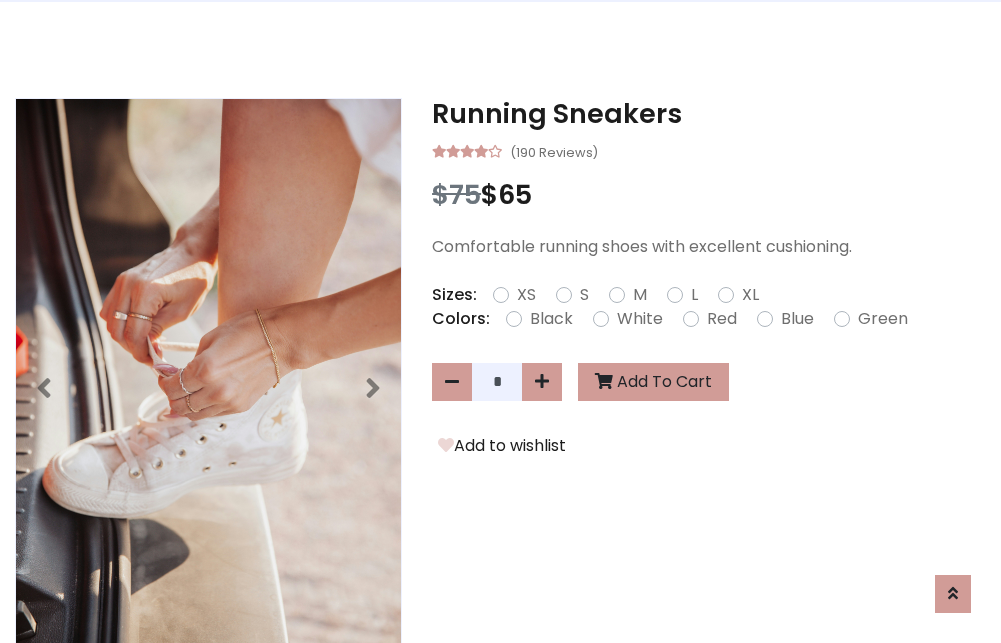scroll, scrollTop: 0, scrollLeft: 0, axis: both 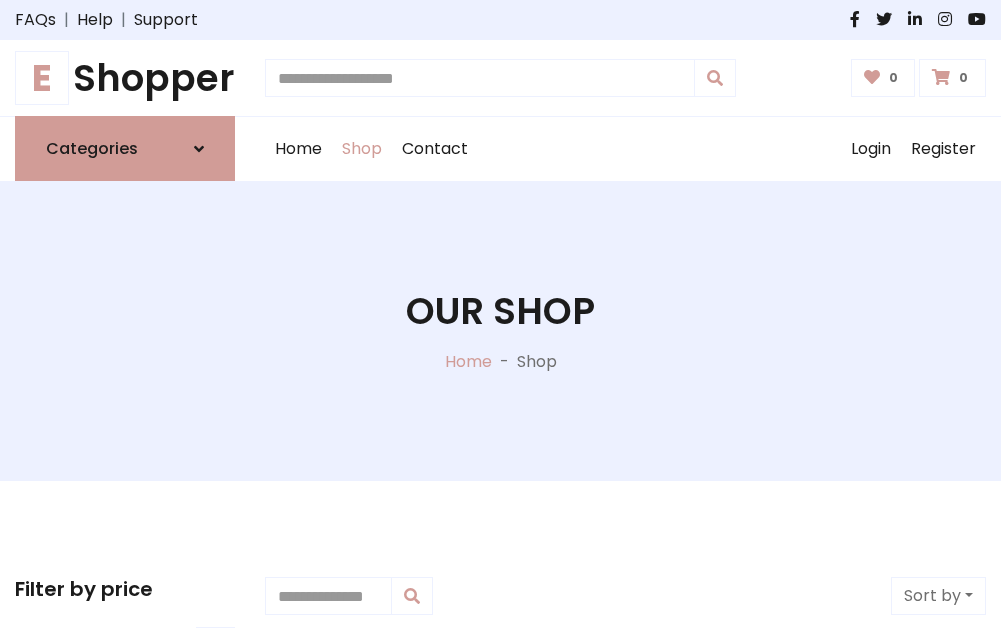 click on "E Shopper" at bounding box center (125, 78) 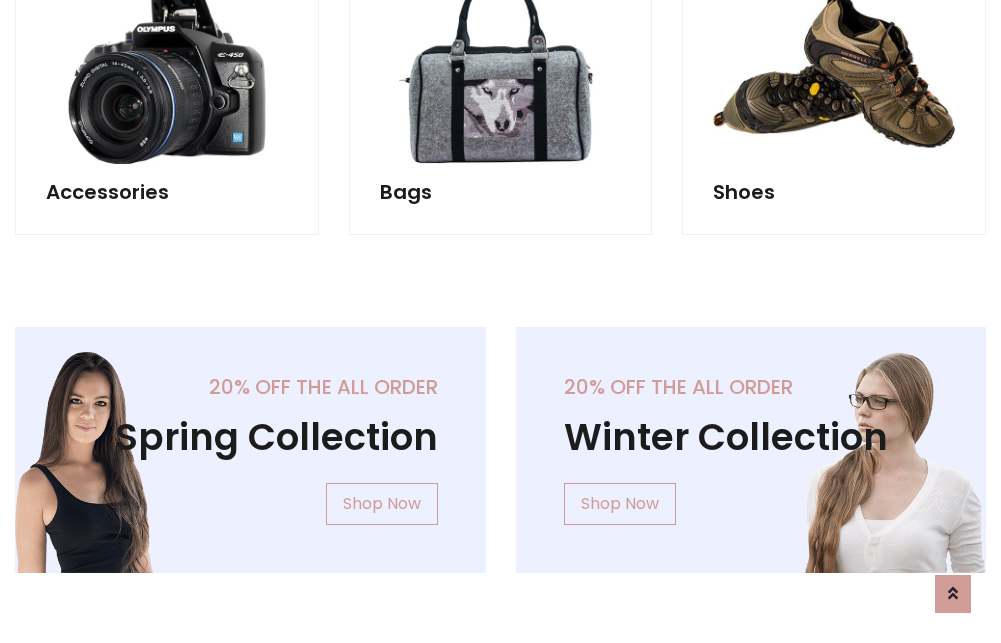 scroll, scrollTop: 1943, scrollLeft: 0, axis: vertical 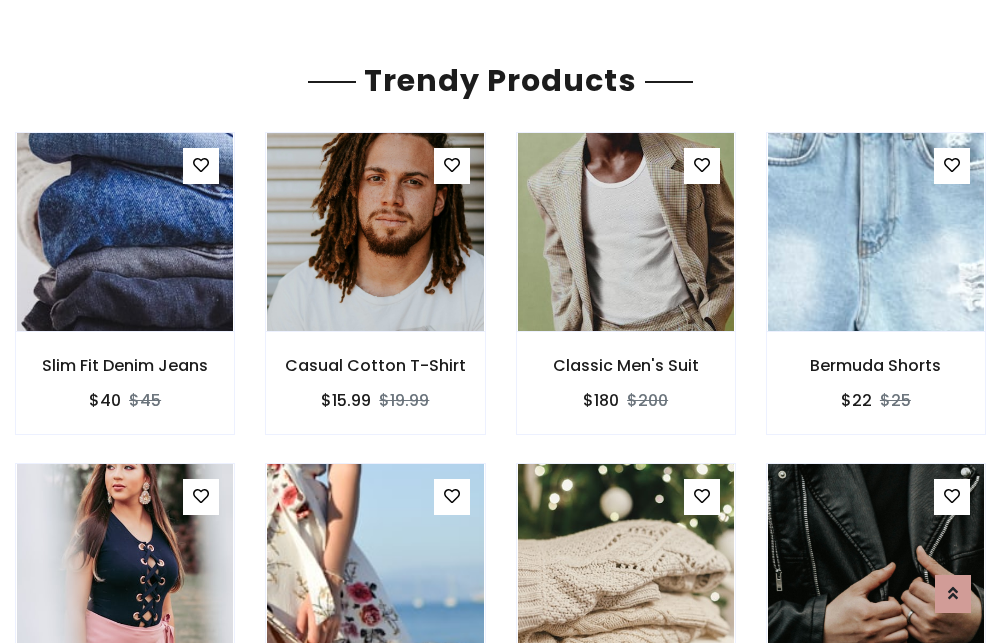 click on "Shop" at bounding box center (362, -1794) 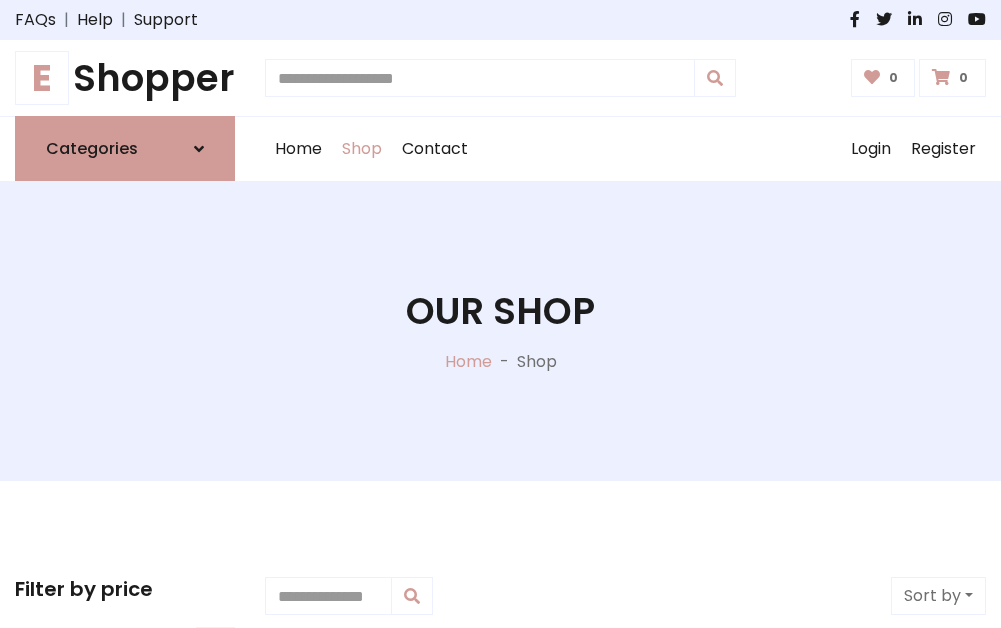 scroll, scrollTop: 0, scrollLeft: 0, axis: both 